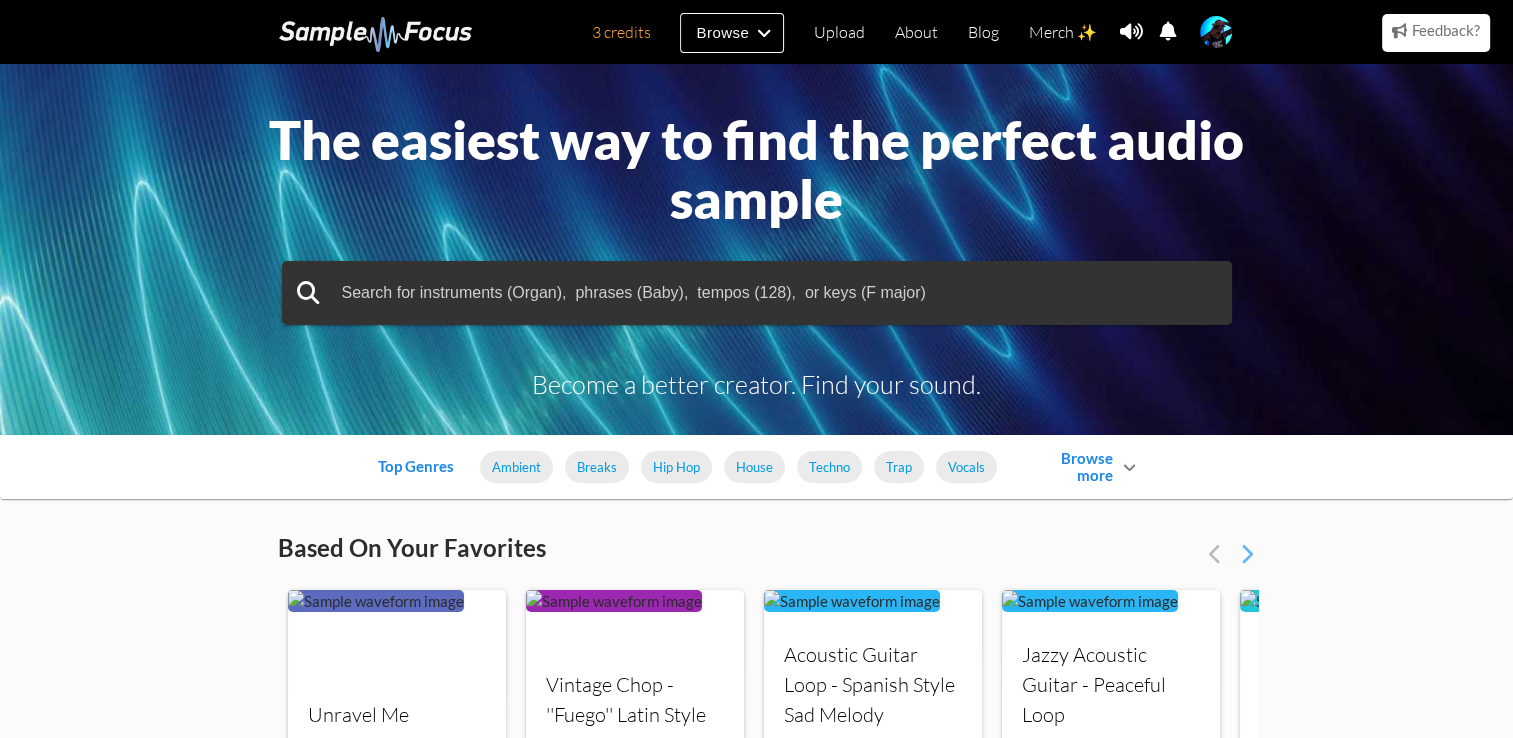 scroll, scrollTop: 0, scrollLeft: 0, axis: both 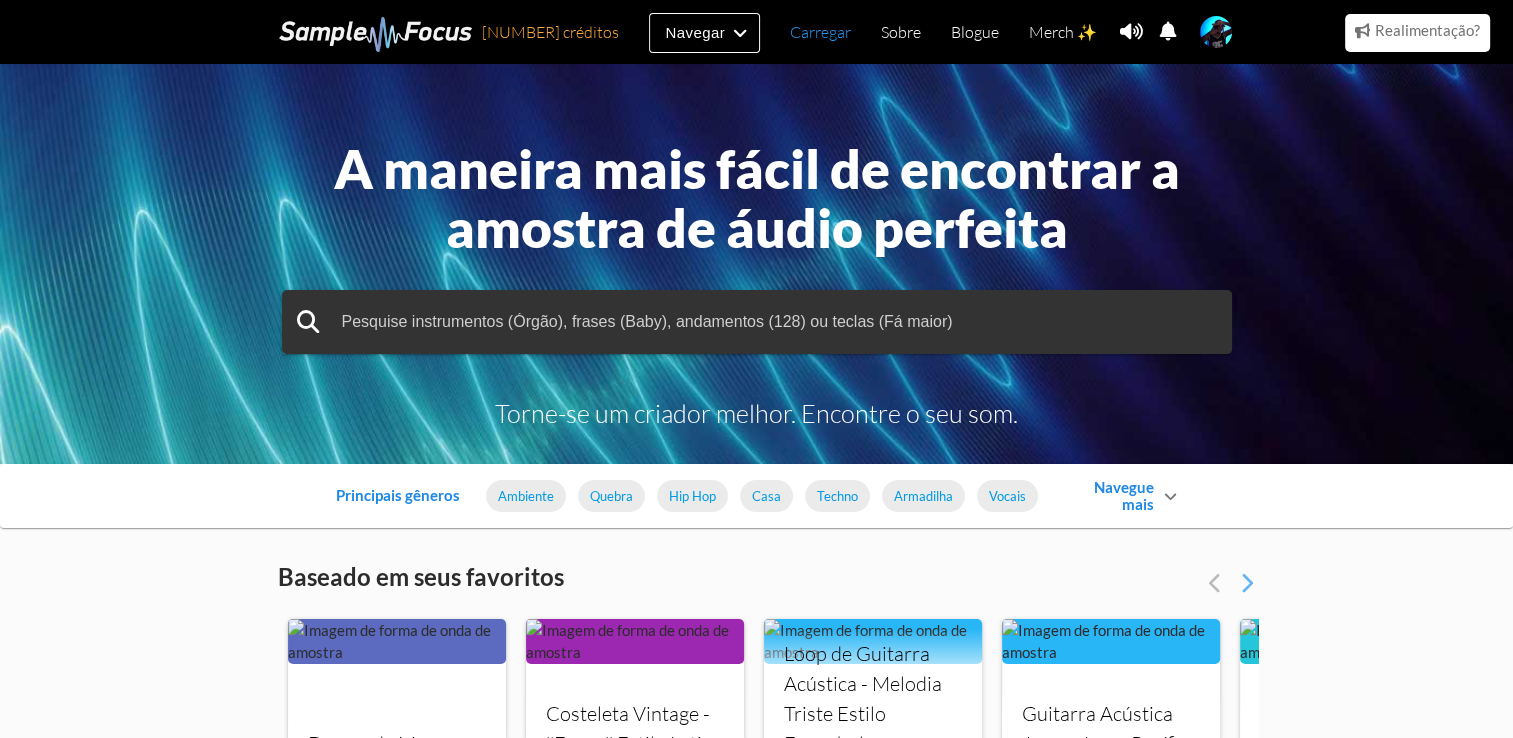 click on "Carregar" at bounding box center (820, 32) 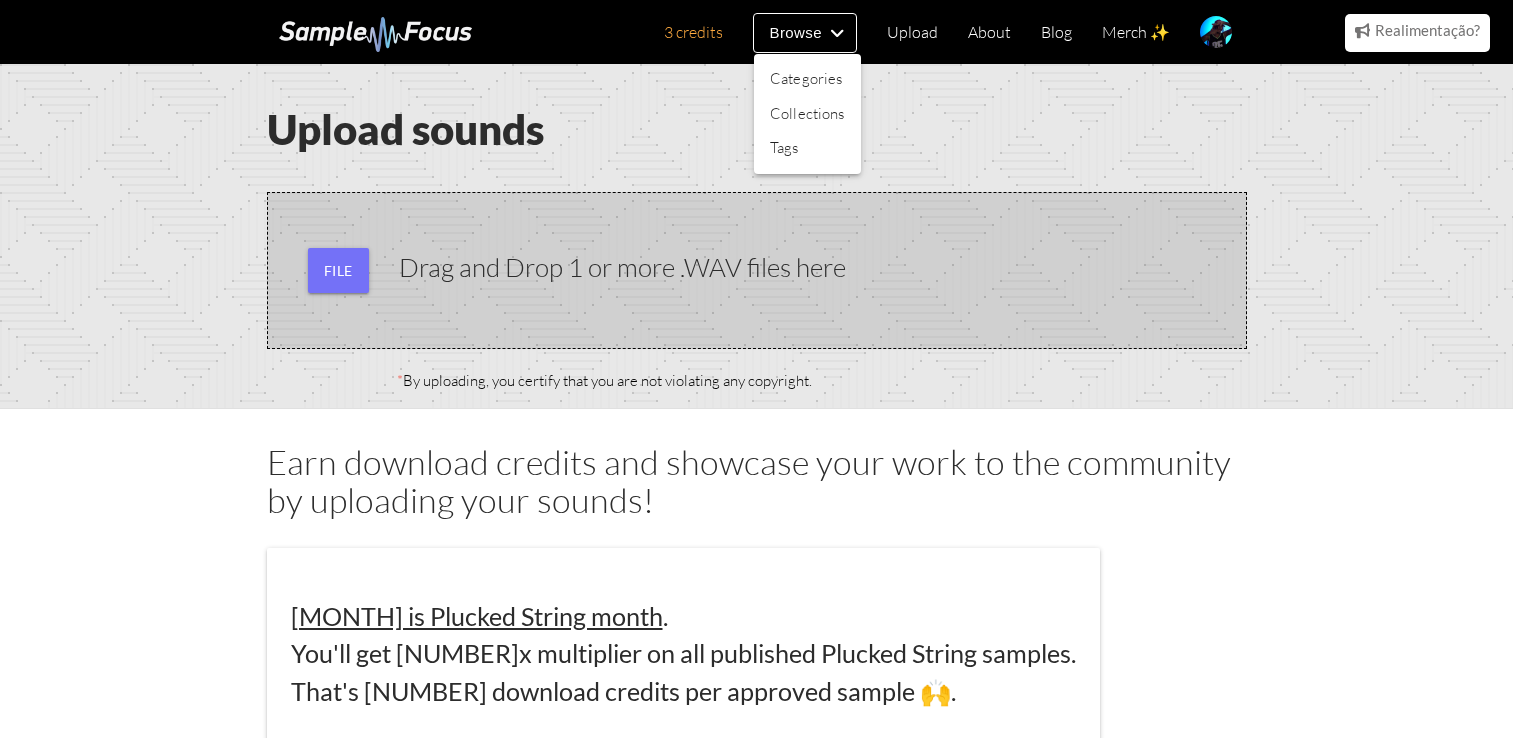 scroll, scrollTop: 0, scrollLeft: 0, axis: both 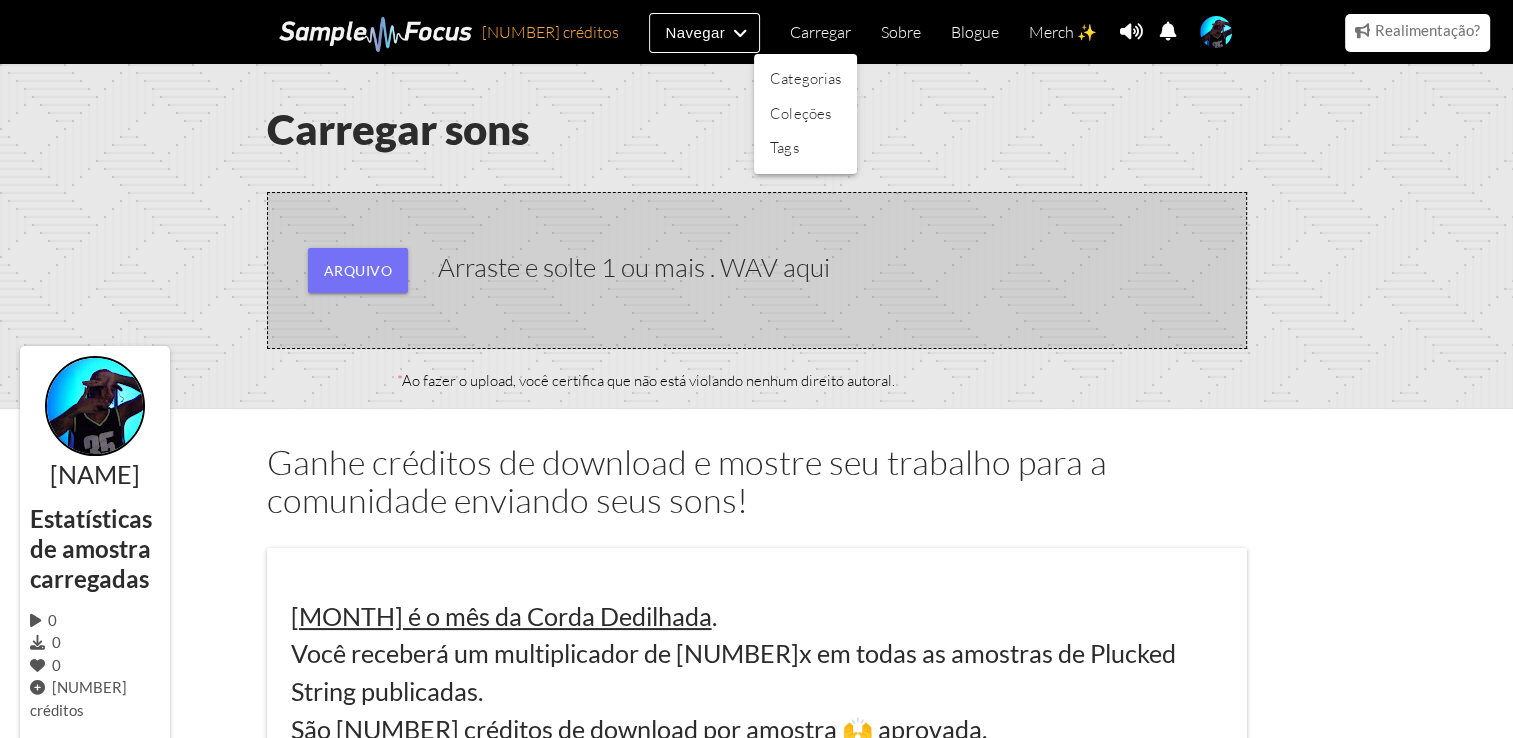click at bounding box center [756, 369] 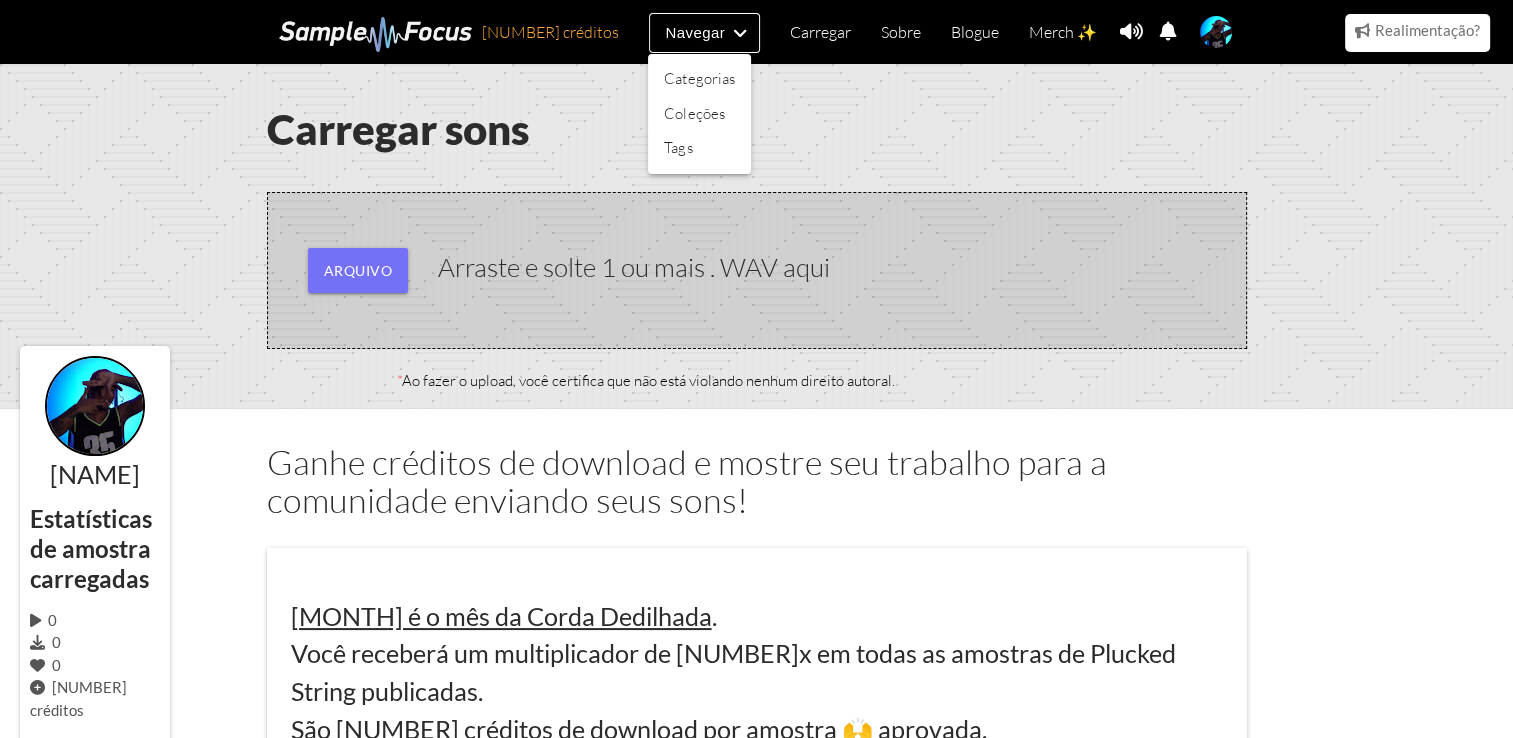 click at bounding box center [756, 369] 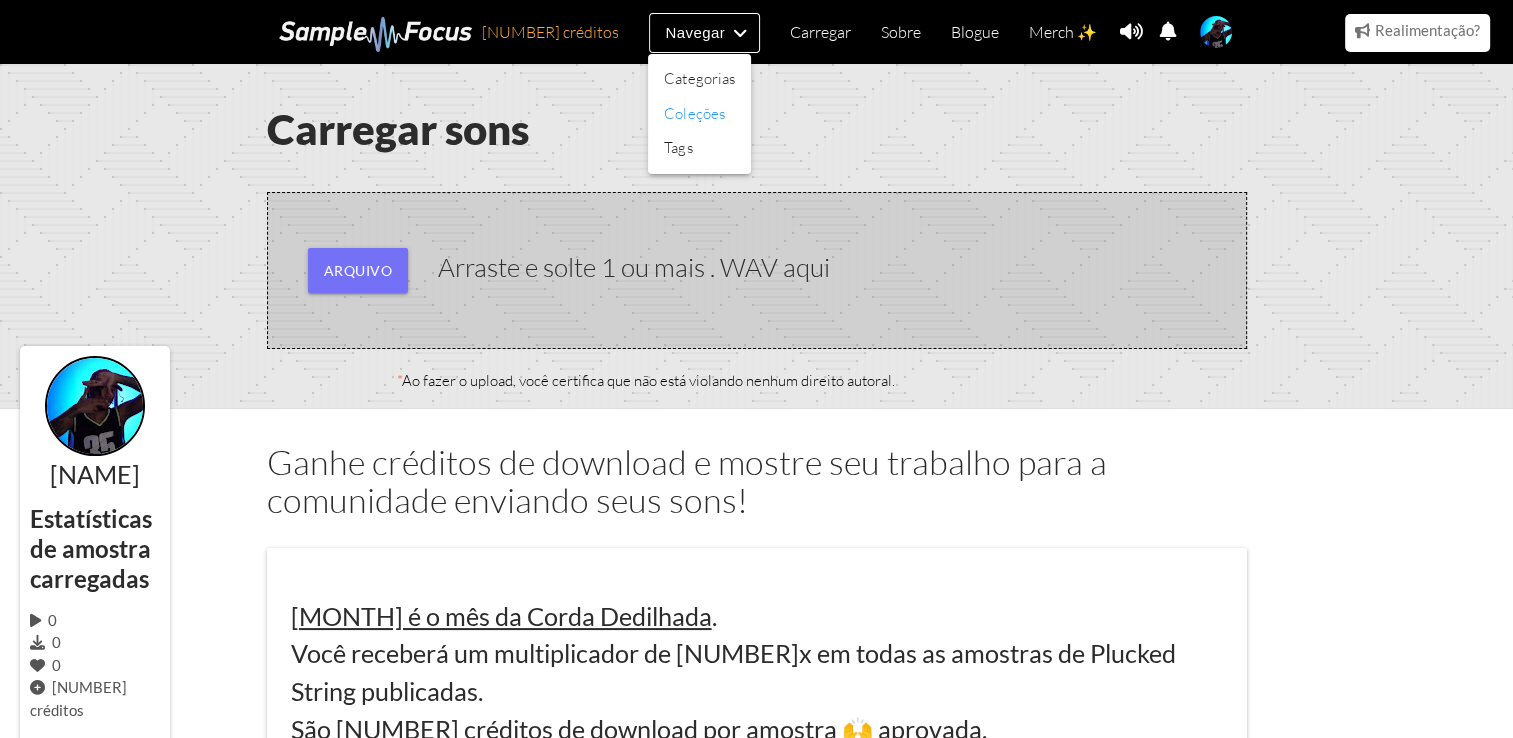 click on "Coleções" at bounding box center [699, 114] 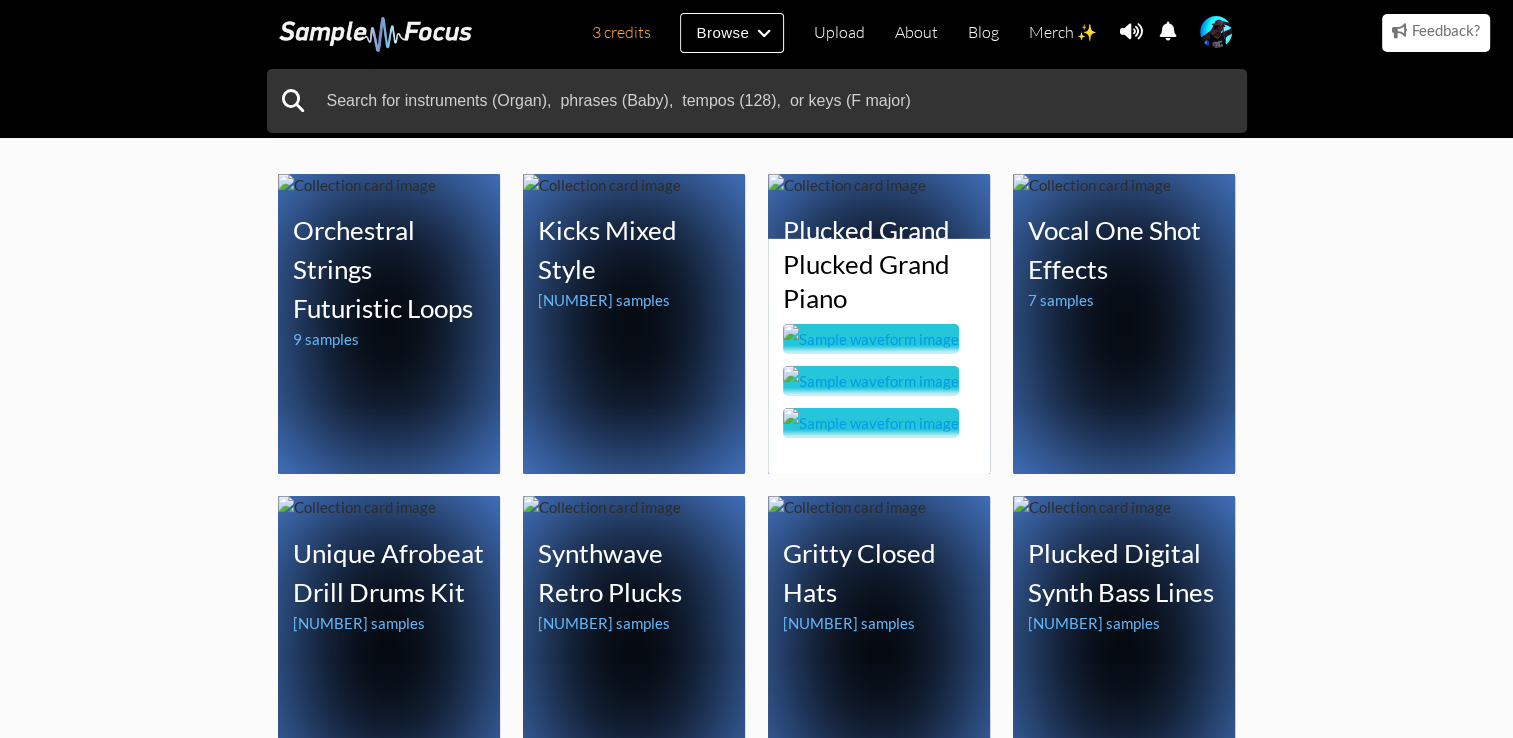 scroll, scrollTop: 0, scrollLeft: 0, axis: both 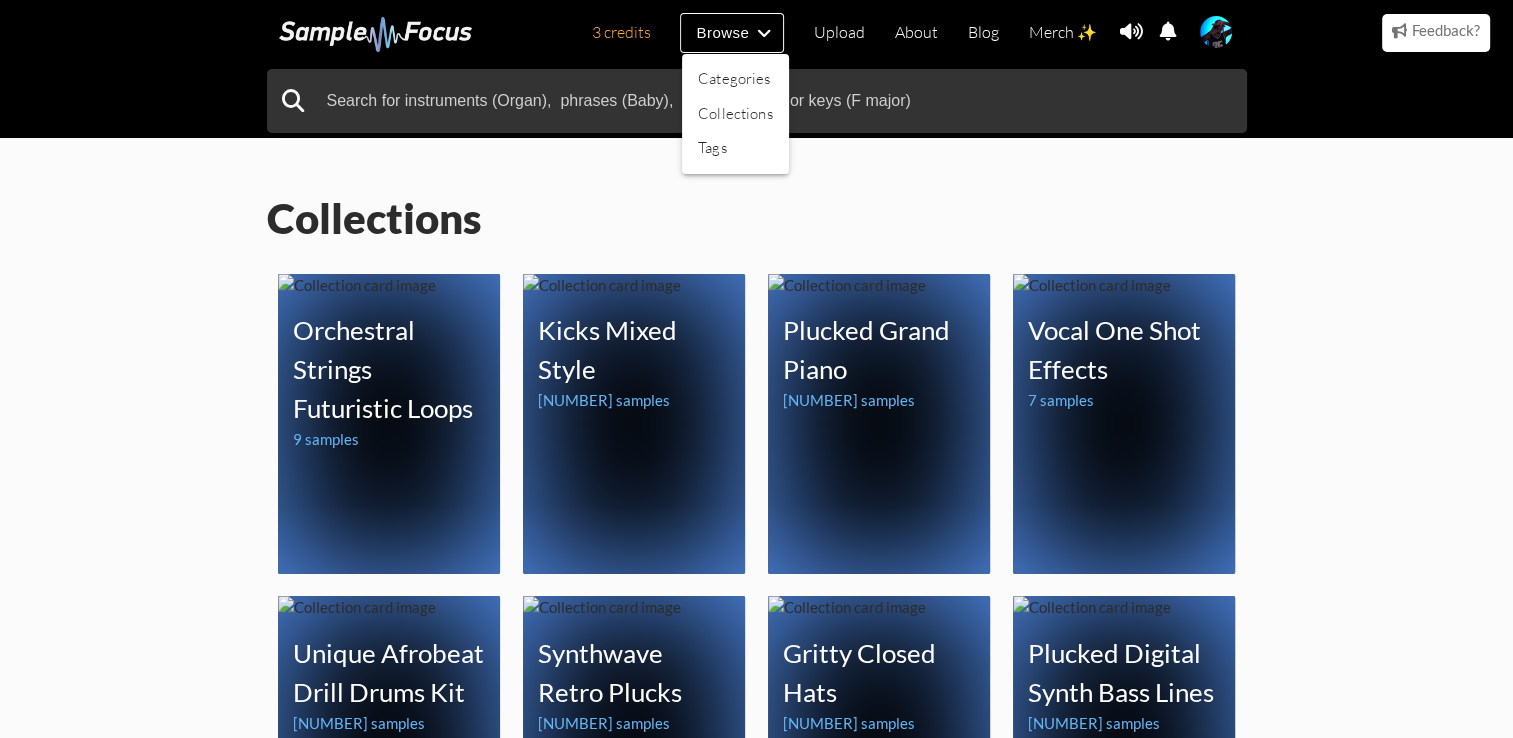 click at bounding box center [756, 369] 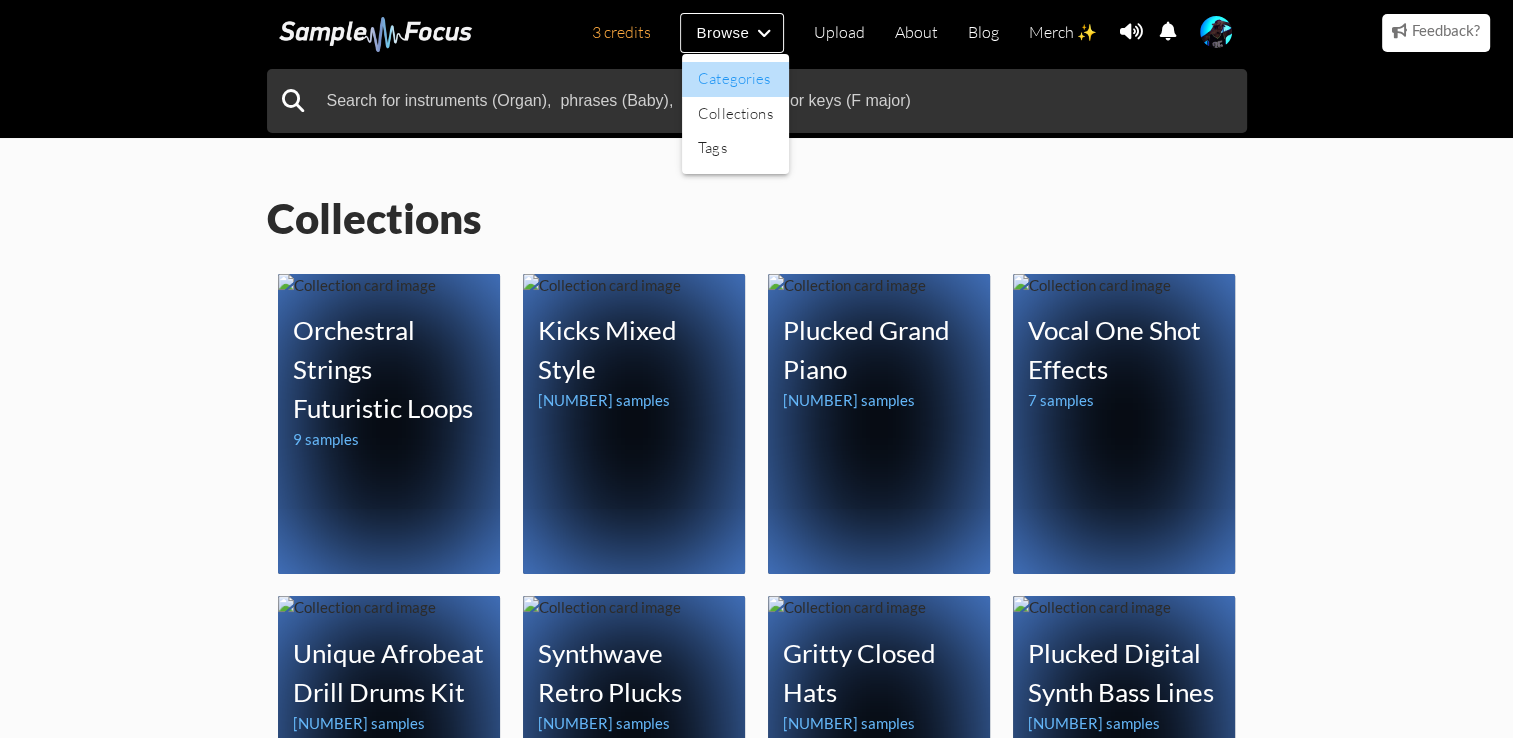 click on "Categories" at bounding box center [735, 79] 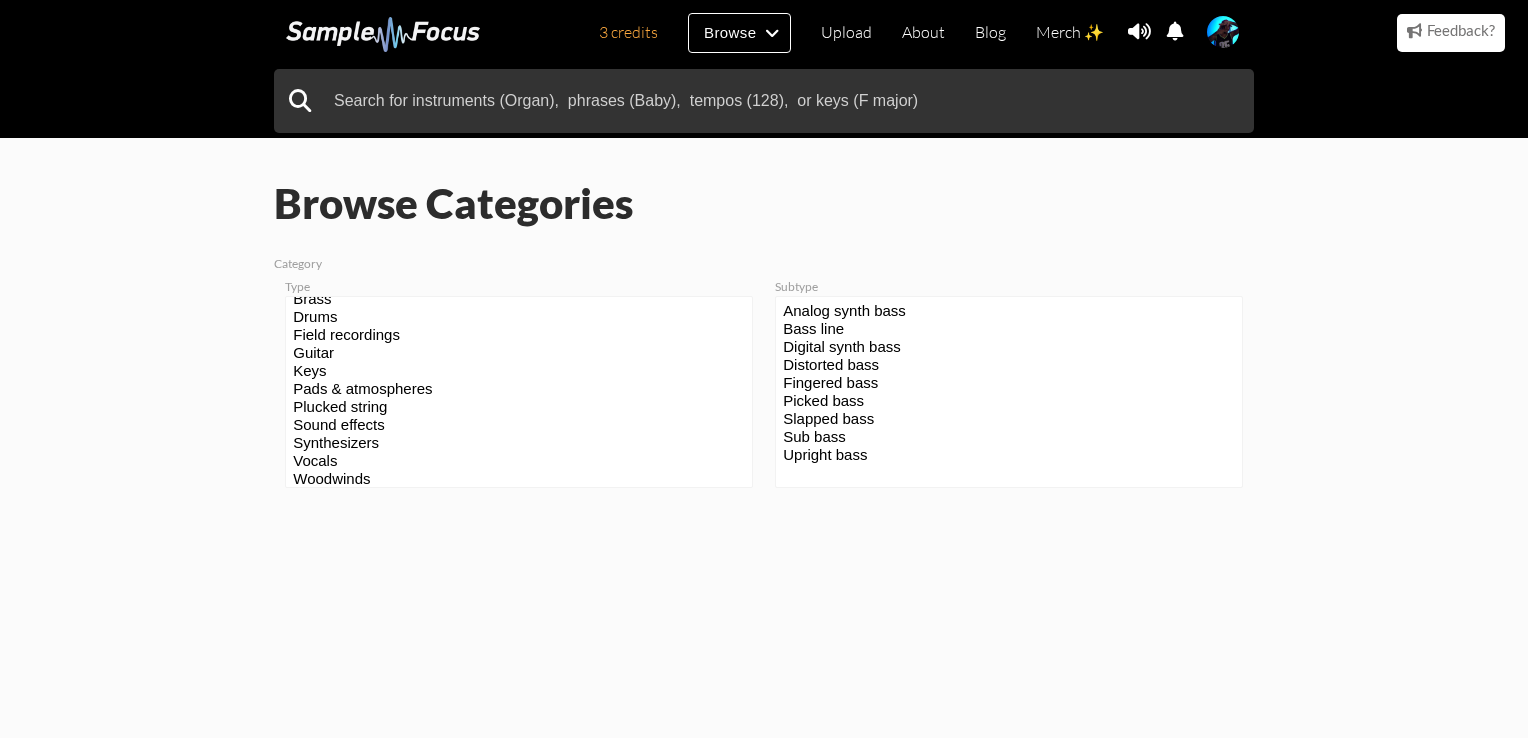 scroll, scrollTop: 62, scrollLeft: 0, axis: vertical 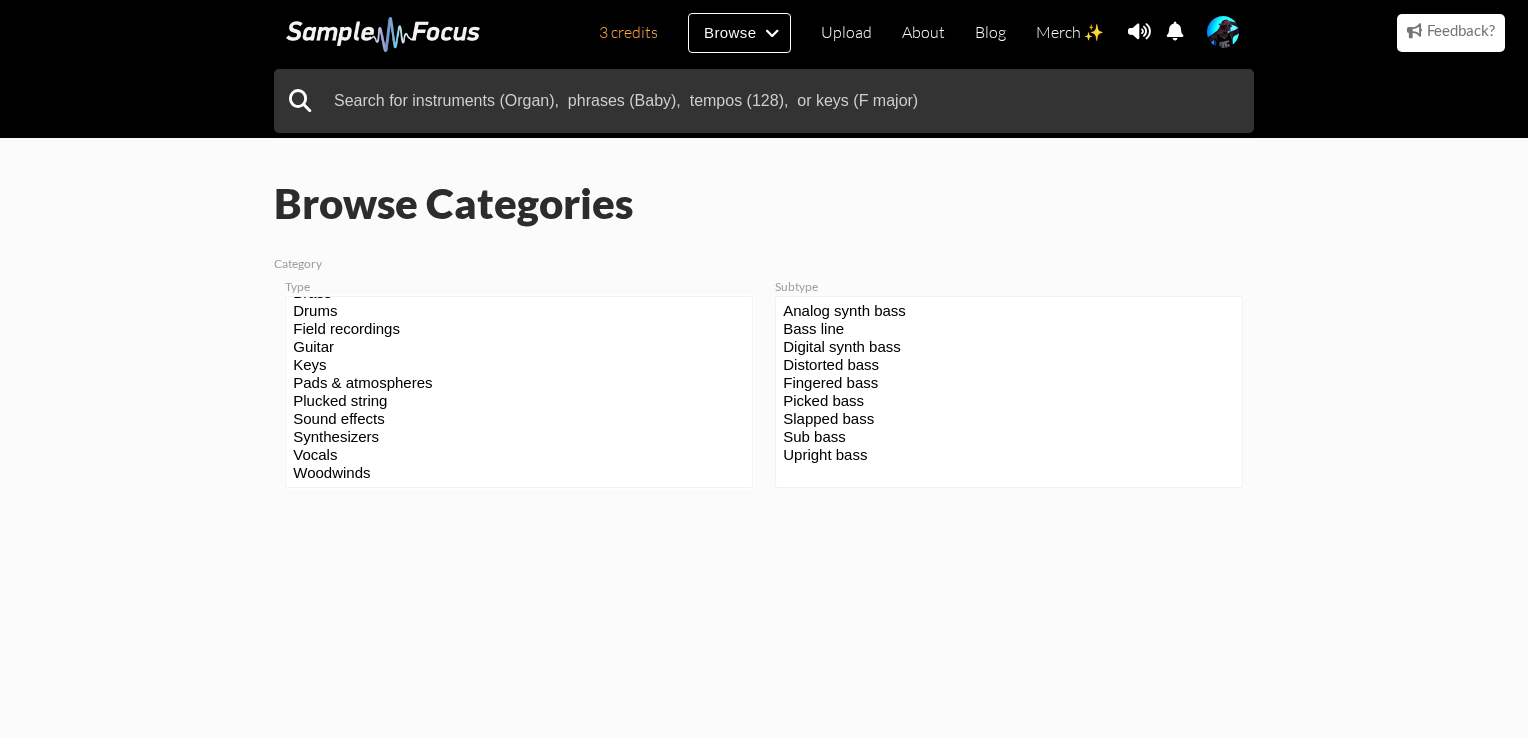 select on "63" 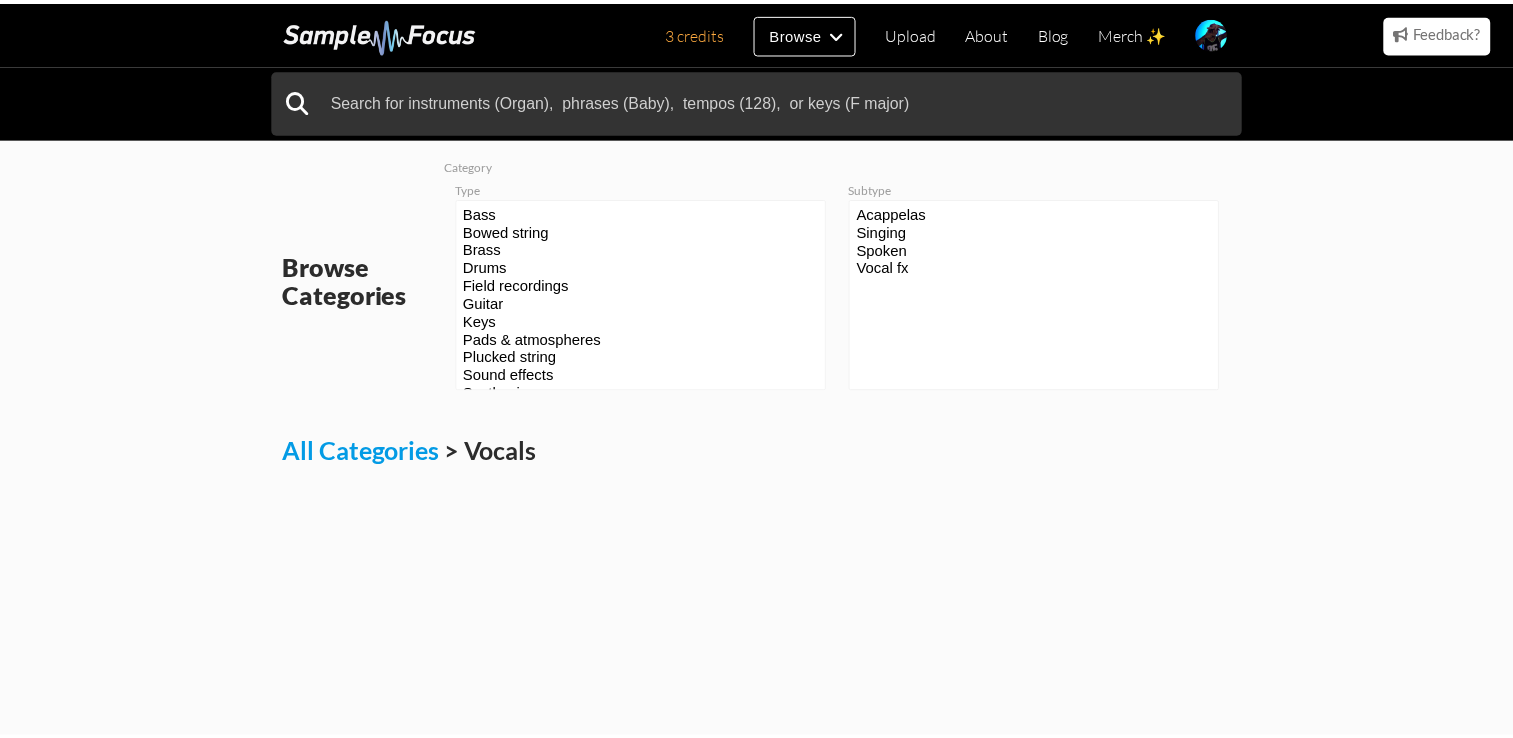 scroll, scrollTop: 0, scrollLeft: 0, axis: both 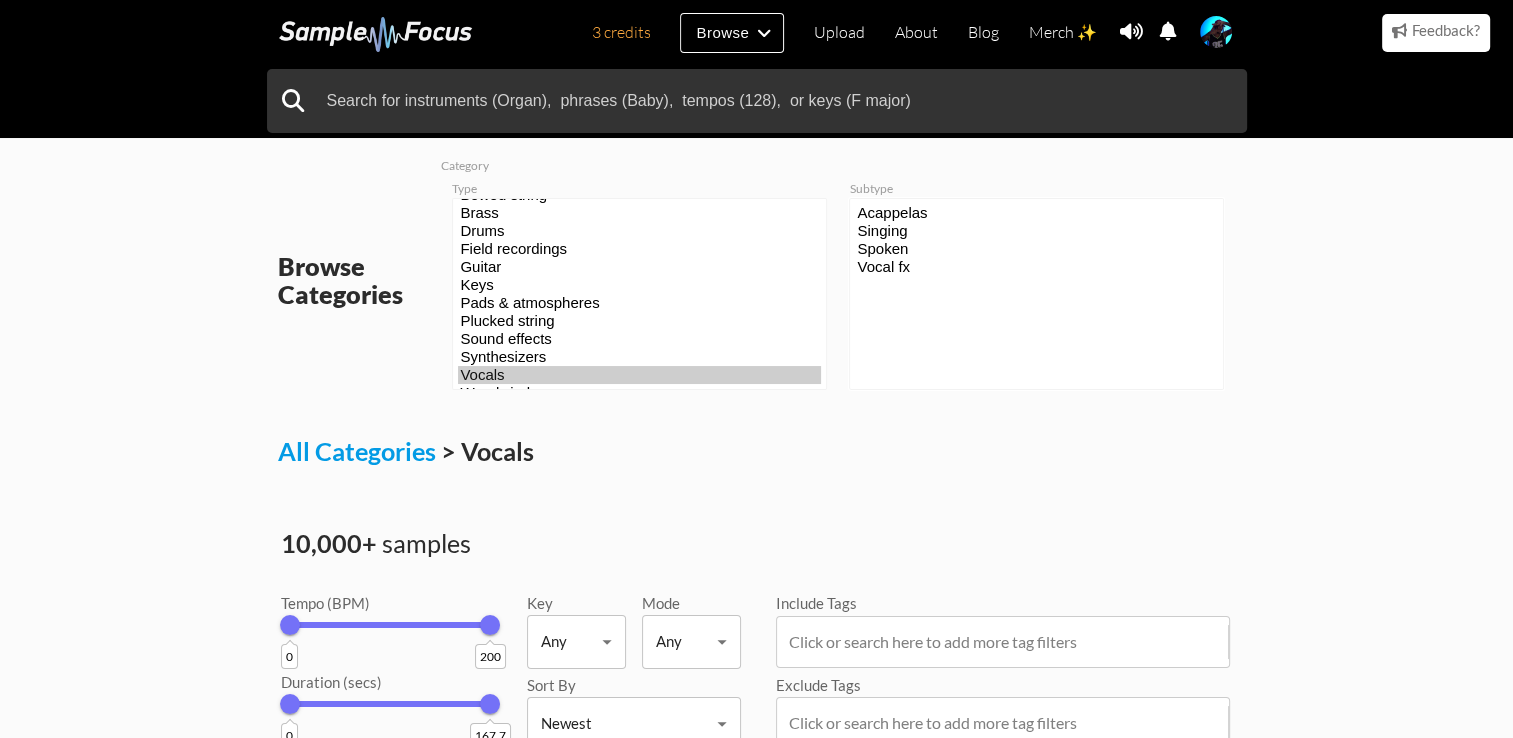 select on "64" 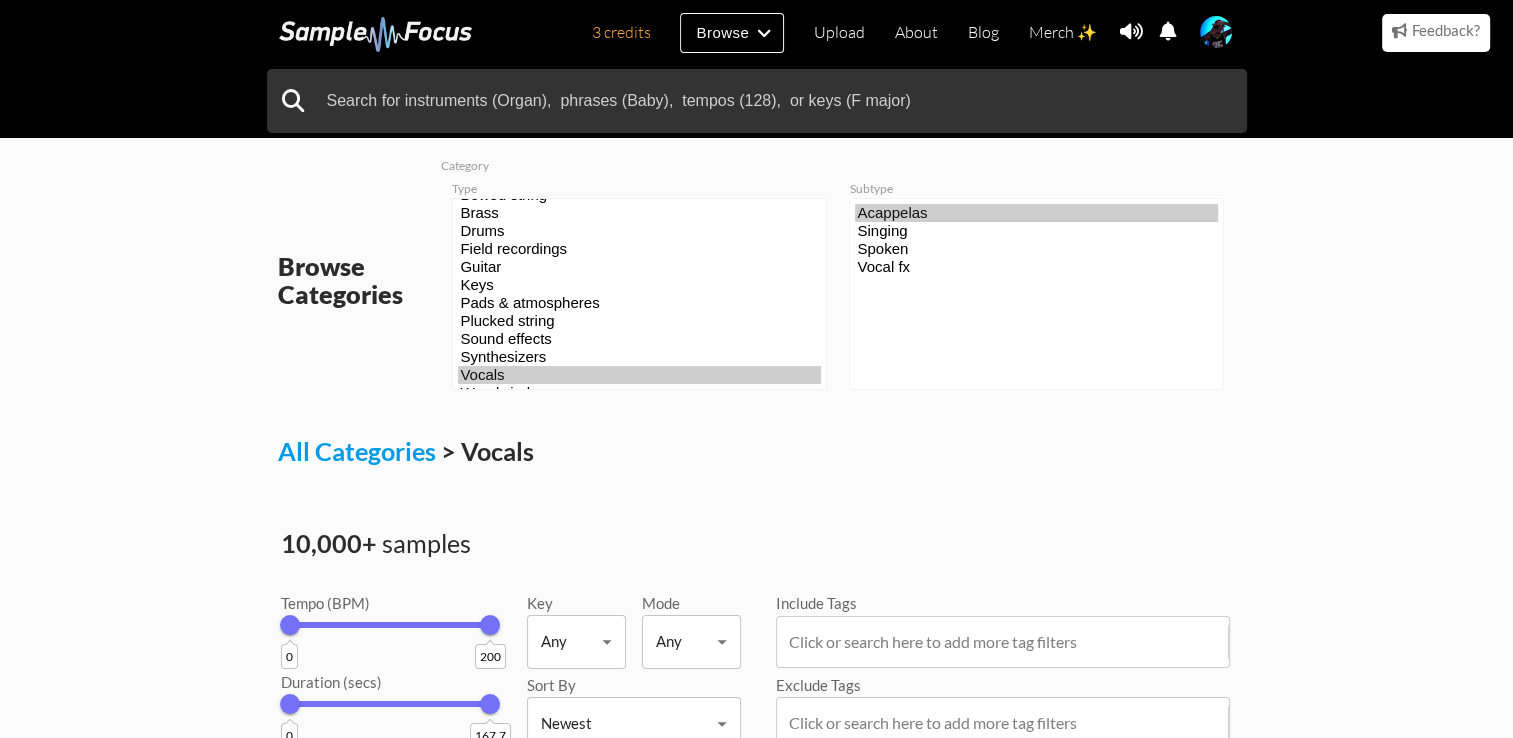 click on "Acappelas" at bounding box center [1036, 213] 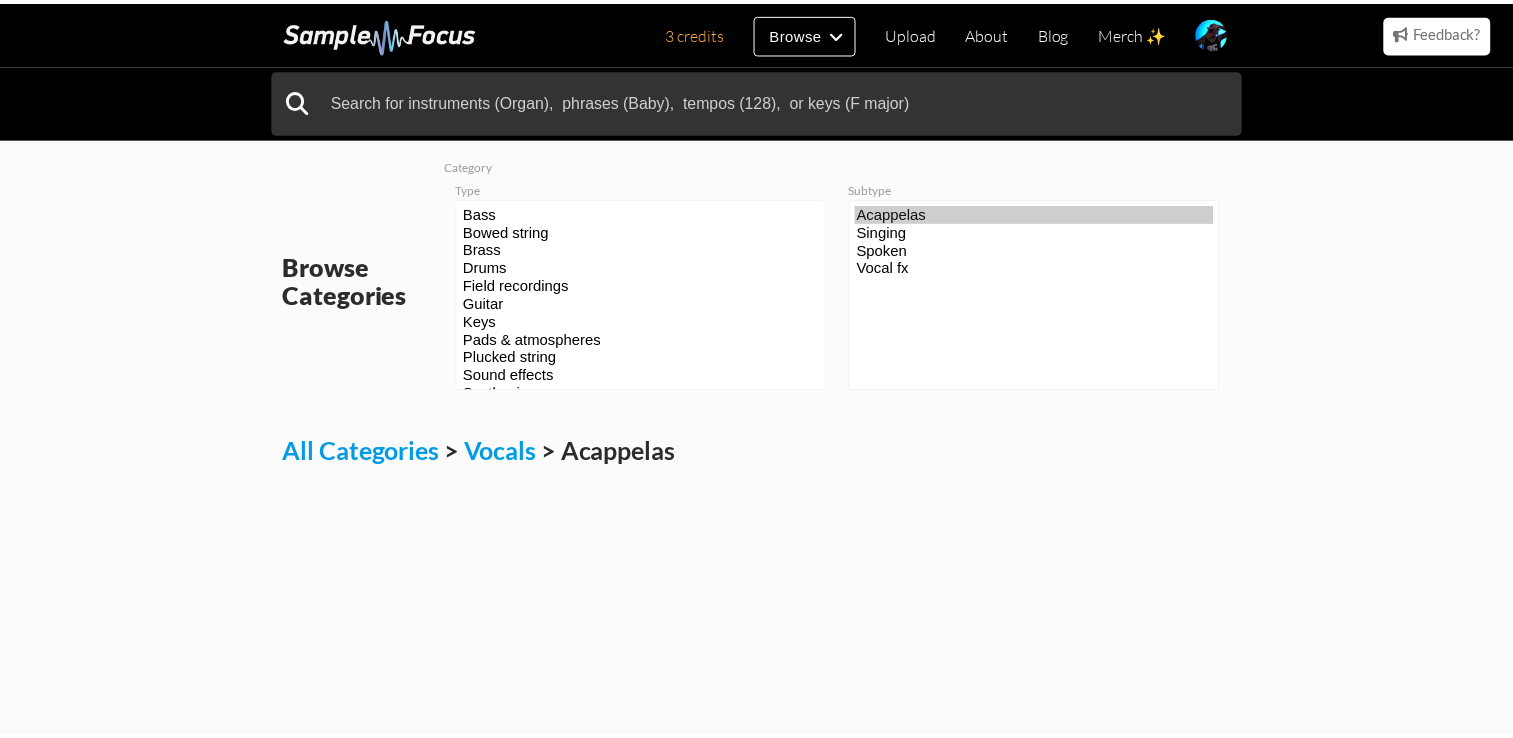 scroll, scrollTop: 0, scrollLeft: 0, axis: both 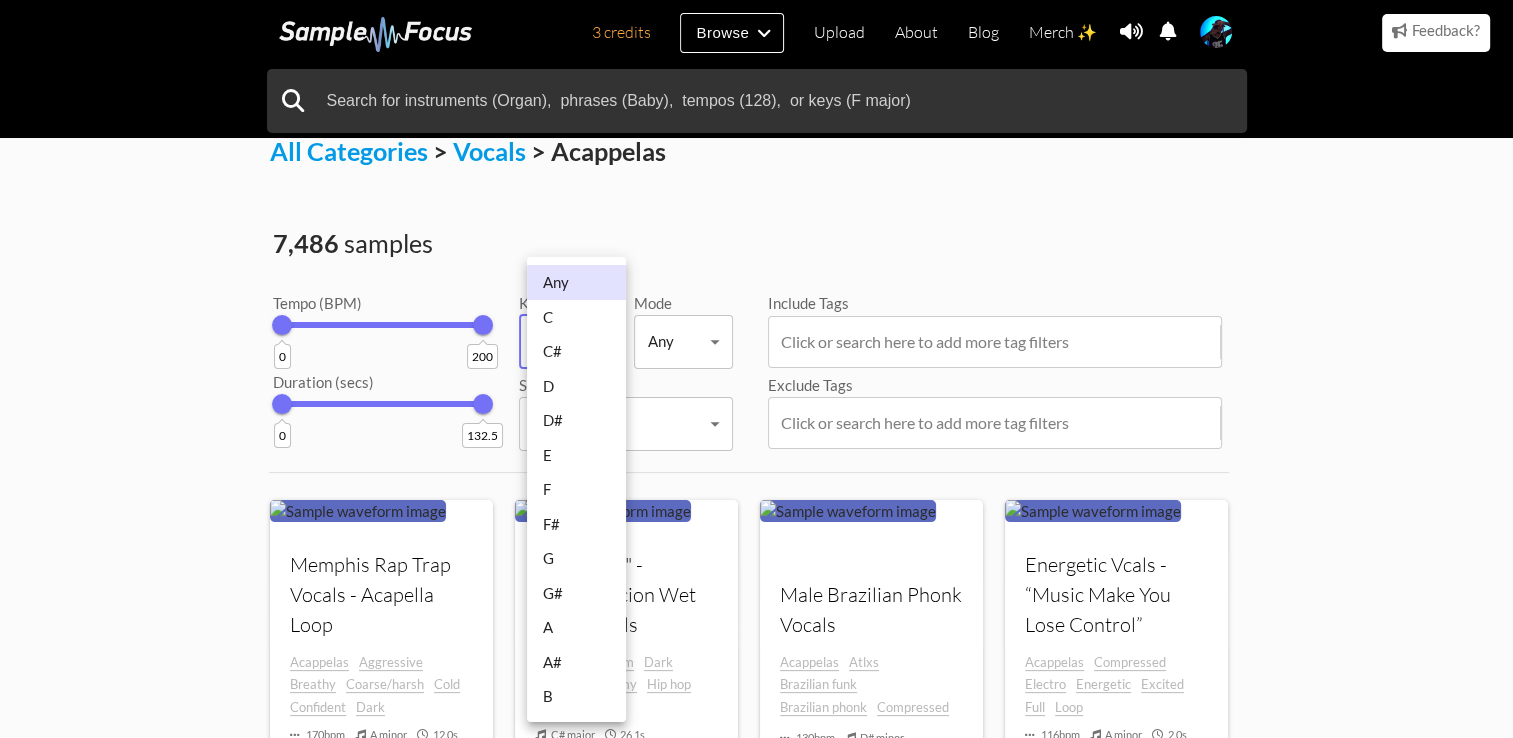 click on "3 credits
Browse
Upload
About
Blog
Merch ✨
Notifications Settings You have no notifications. View all notifications
Account
Subscription
Analytics
Notifications
Notification Settings
Log Out
3 credits
Categories
Tags
Collections
Upload
About
Blog
Merch ✨
Account
Subscription
Analytics
Log Out" at bounding box center [756, 1013] 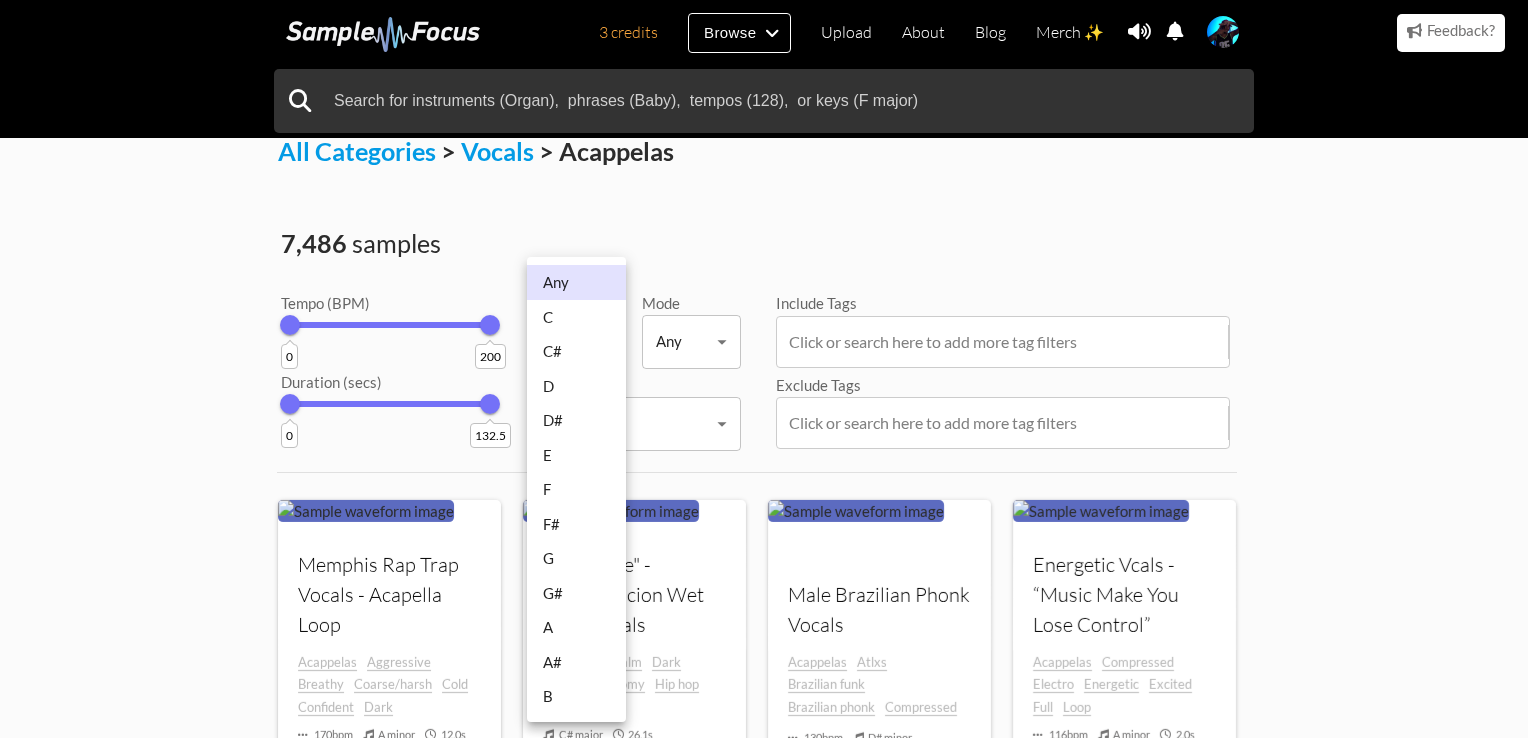 click on "D" at bounding box center (576, 386) 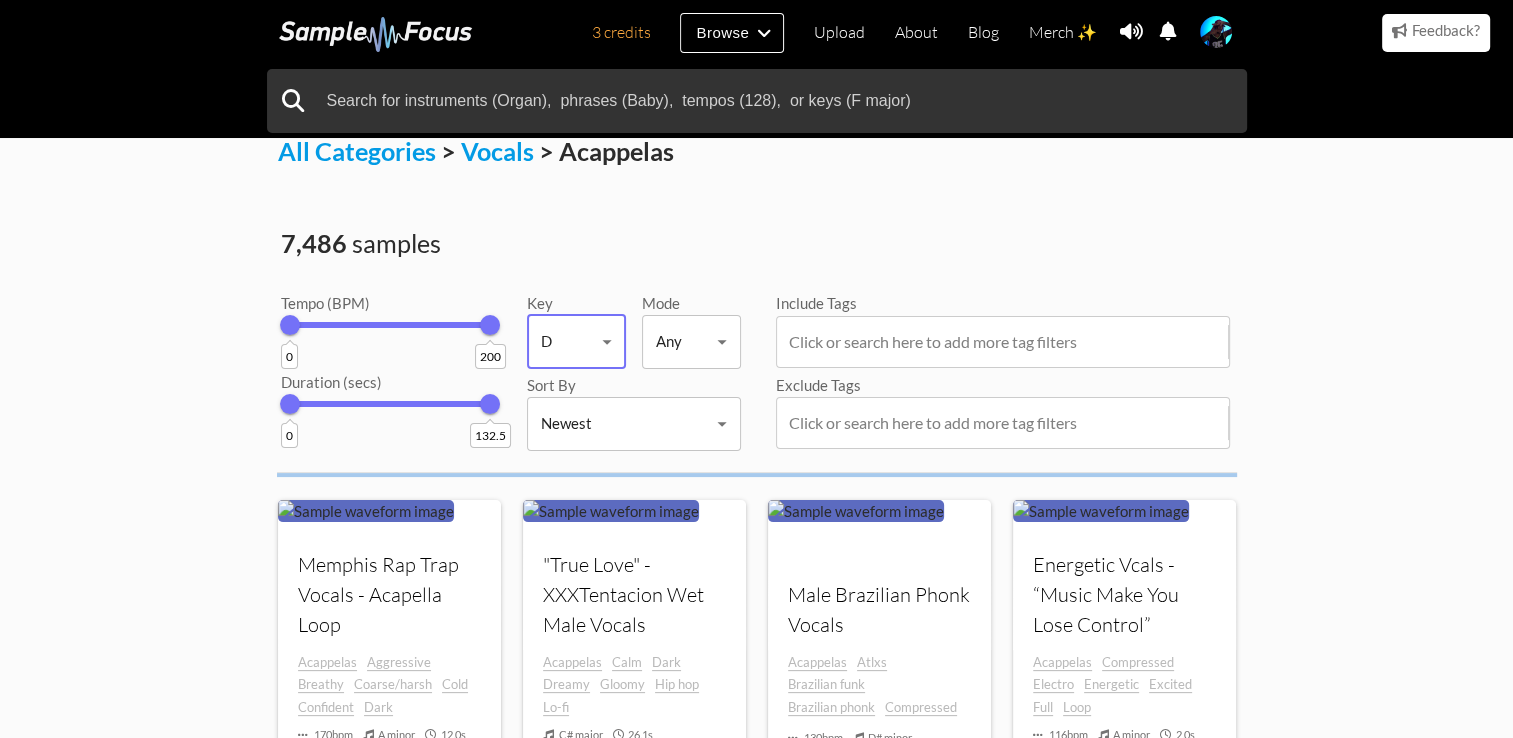 click on "3 credits
Browse
Upload
About
Blog
Merch ✨
Notifications Settings You have no notifications. View all notifications
Account
Subscription
Analytics
Notifications
Notification Settings
Log Out
3 credits
Categories
Tags
Collections
Upload
About
Blog
Merch ✨
Account
Subscription
Analytics
Log Out" at bounding box center (756, 1013) 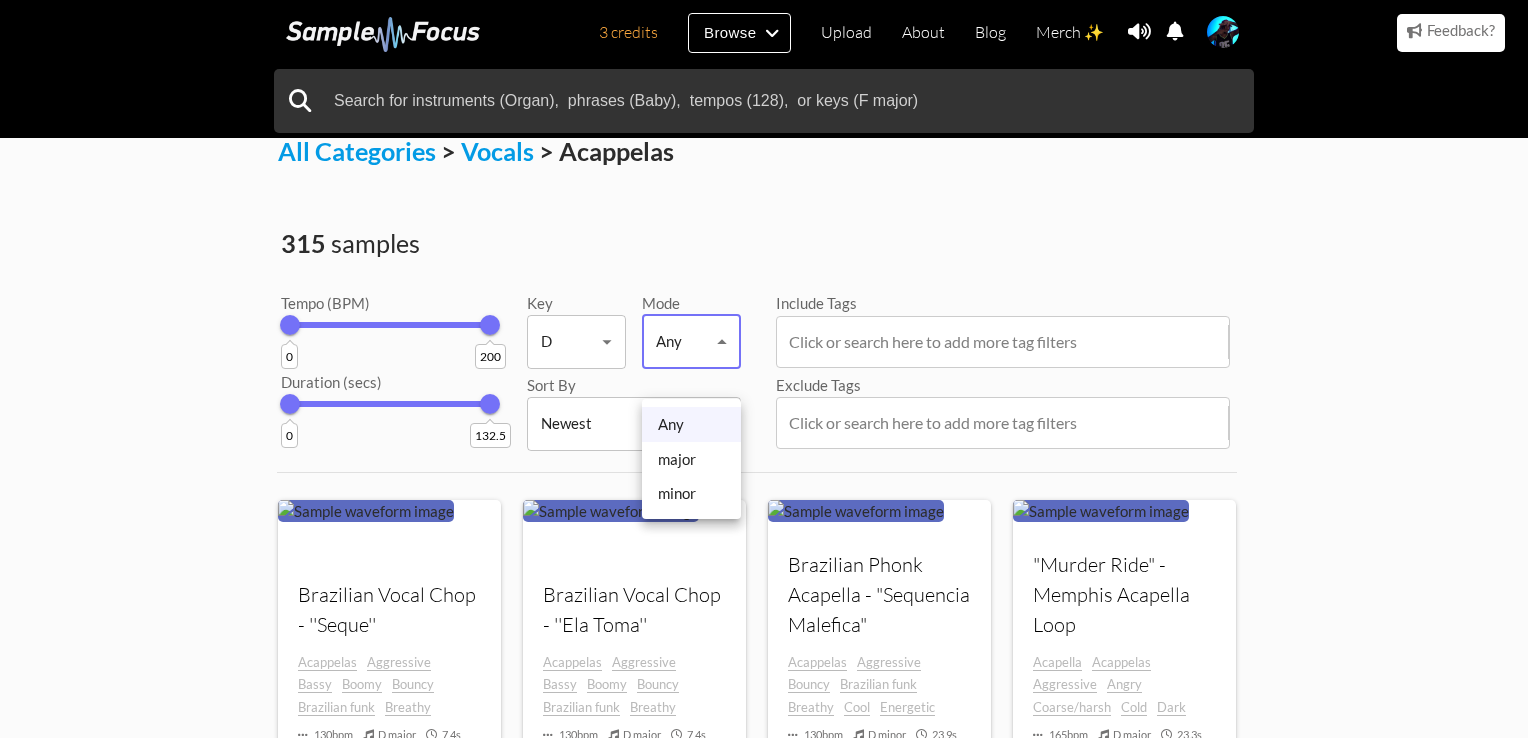 click on "minor" at bounding box center (691, 493) 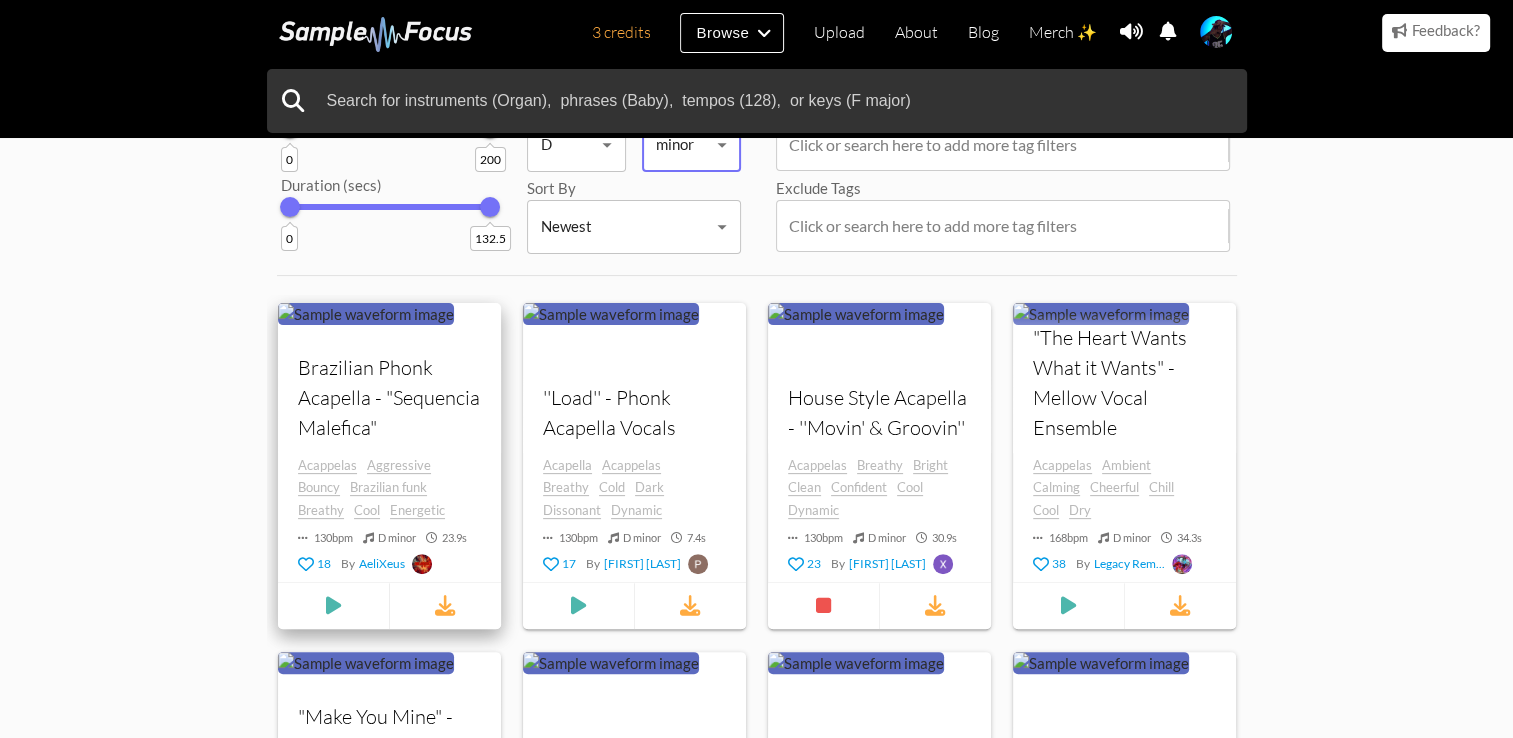 scroll, scrollTop: 500, scrollLeft: 0, axis: vertical 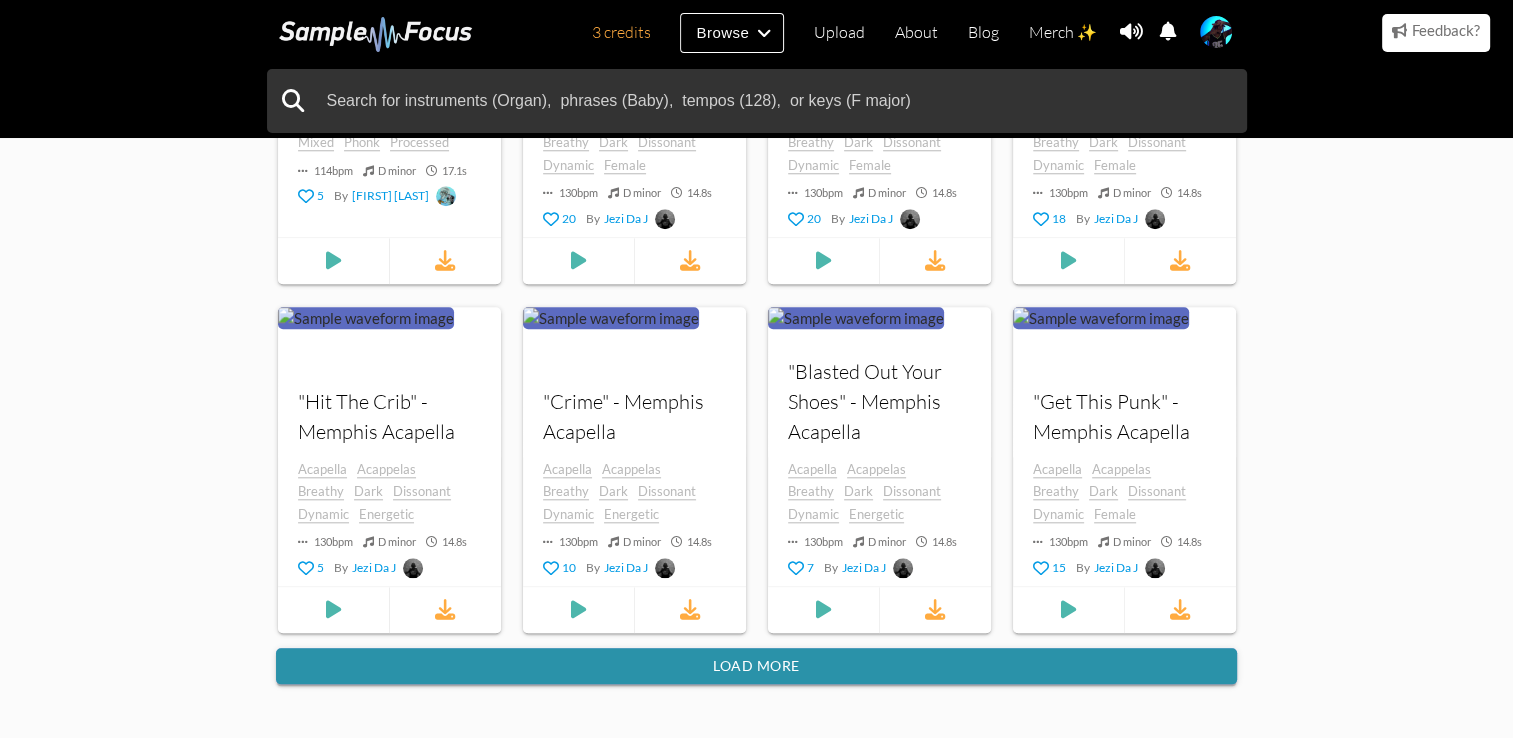 click on "Load more" at bounding box center (756, 666) 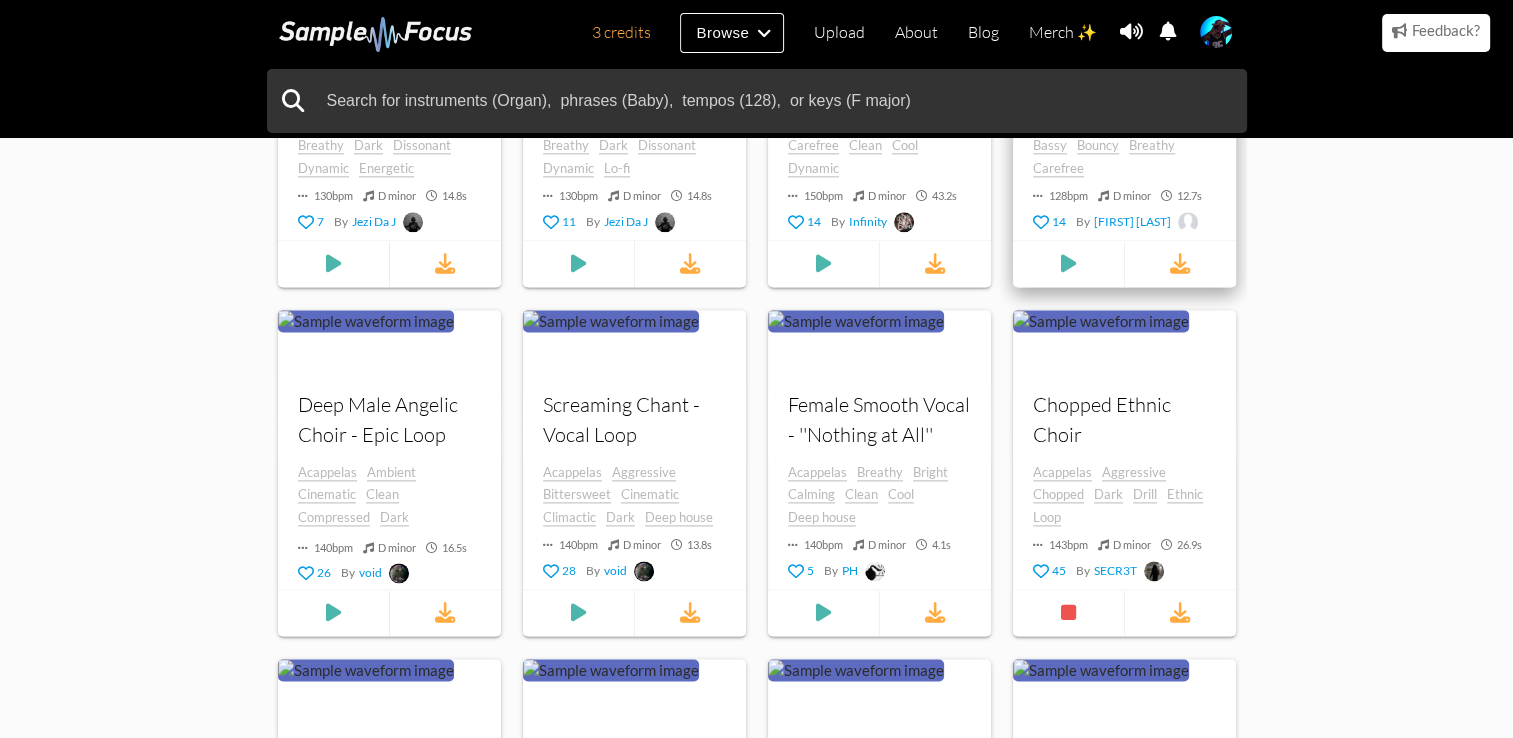 scroll, scrollTop: 2617, scrollLeft: 0, axis: vertical 